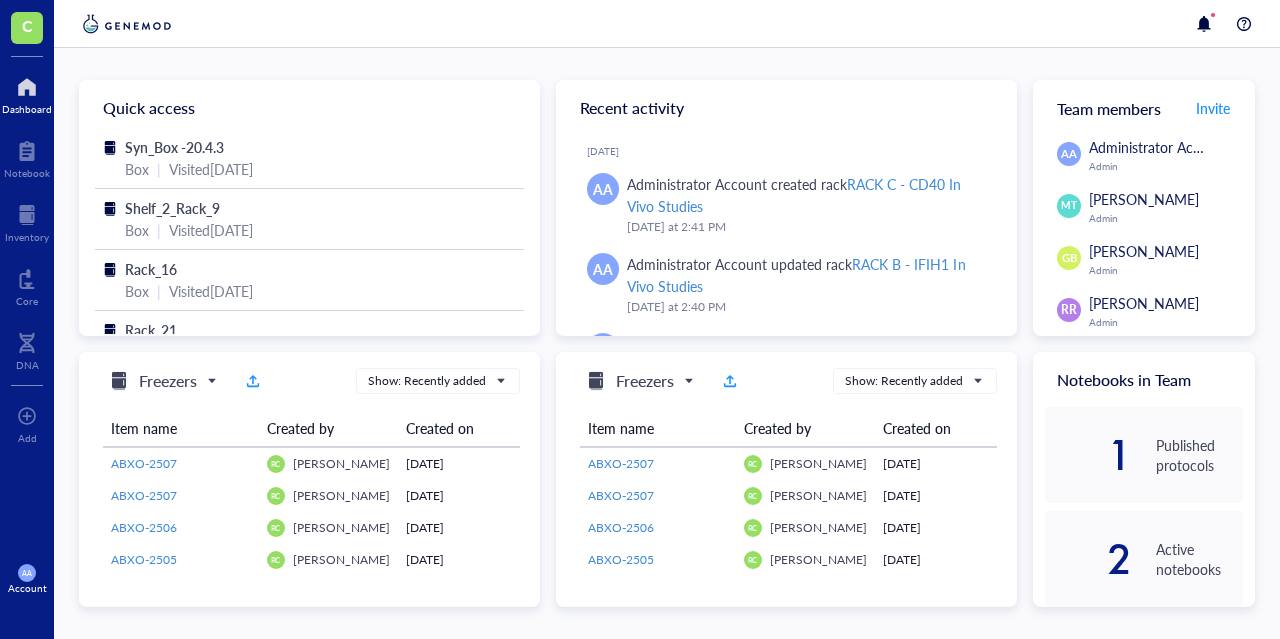 scroll, scrollTop: 0, scrollLeft: 0, axis: both 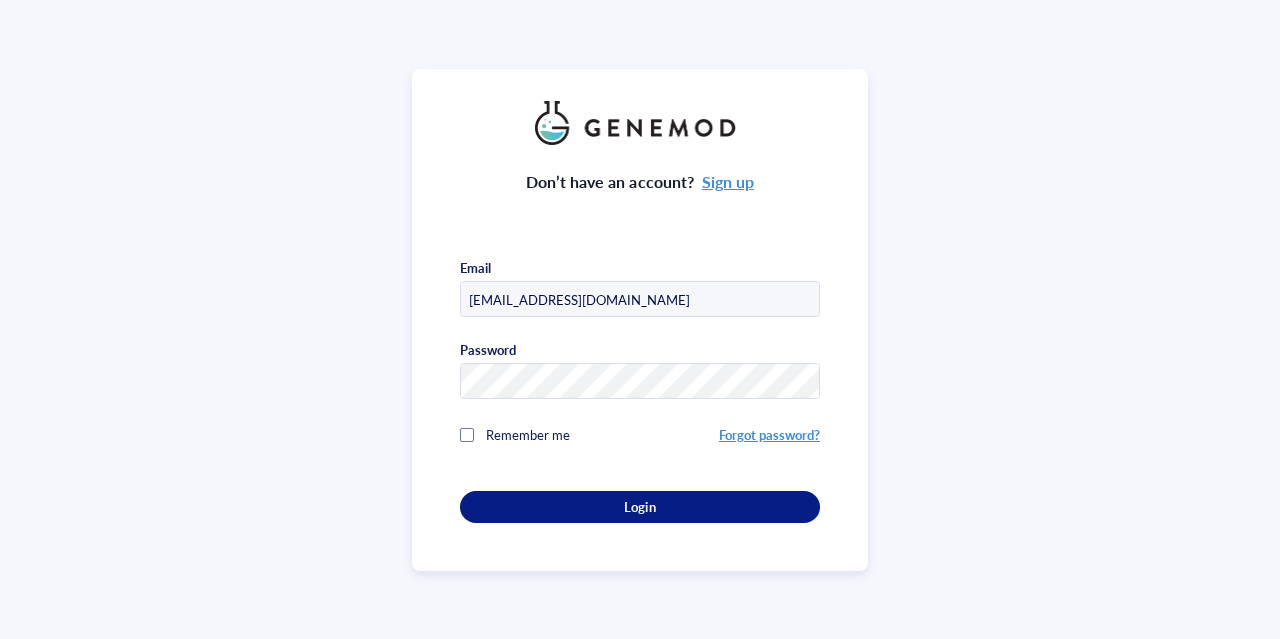 type on "[EMAIL_ADDRESS][DOMAIN_NAME]" 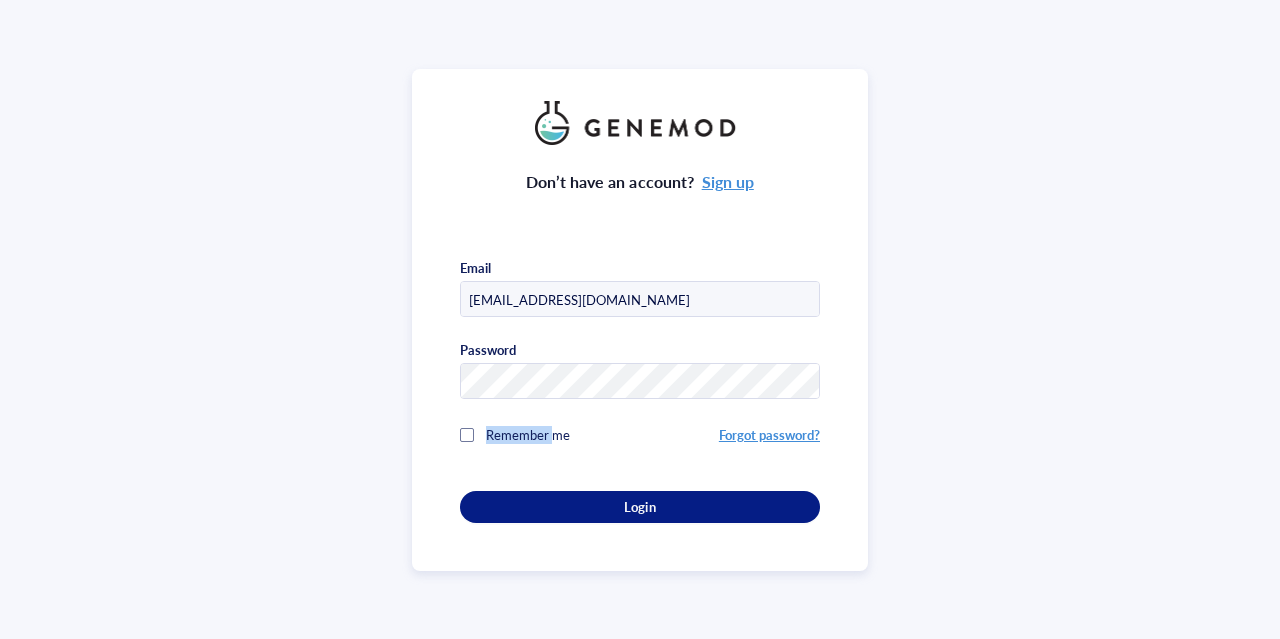 click on "Don’t have an account? Sign up Email [EMAIL_ADDRESS][DOMAIN_NAME] Password Remember me Forgot password? Login" at bounding box center [640, 334] 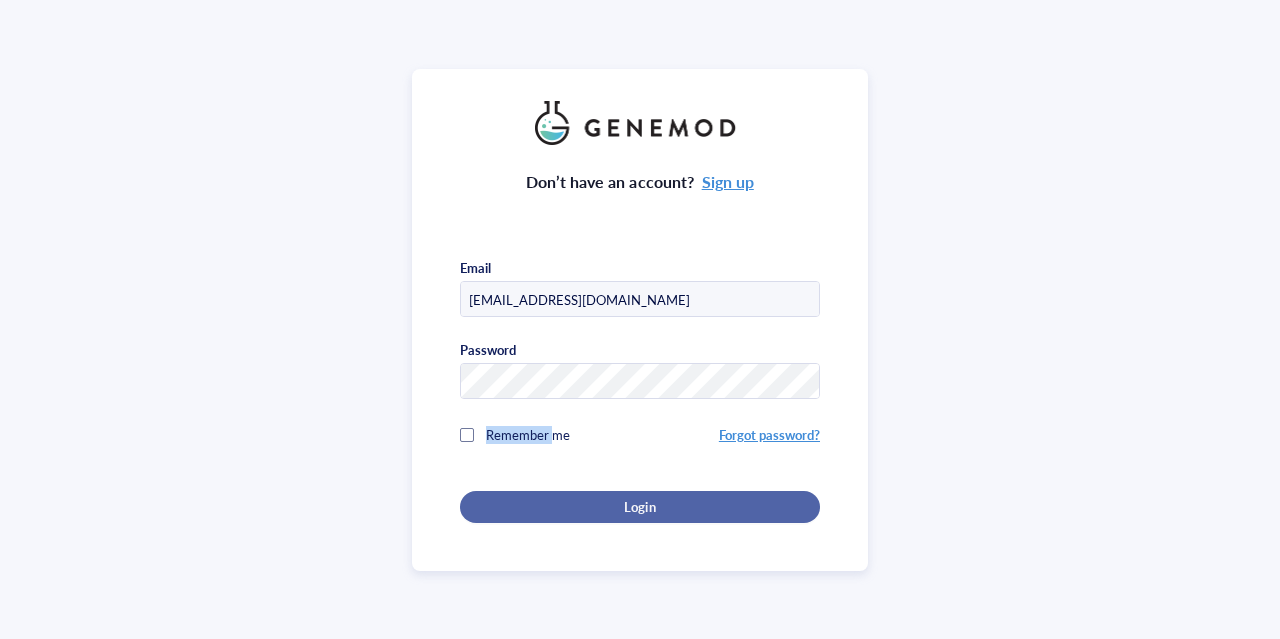 click on "Login" at bounding box center (640, 507) 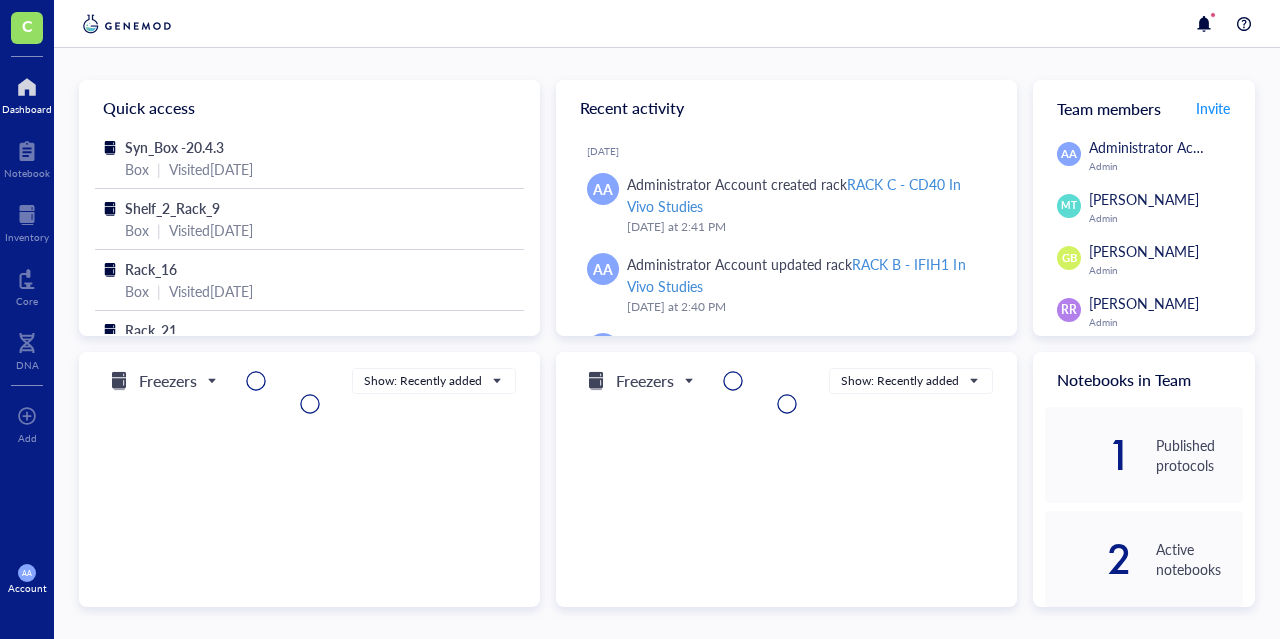 scroll, scrollTop: 0, scrollLeft: 0, axis: both 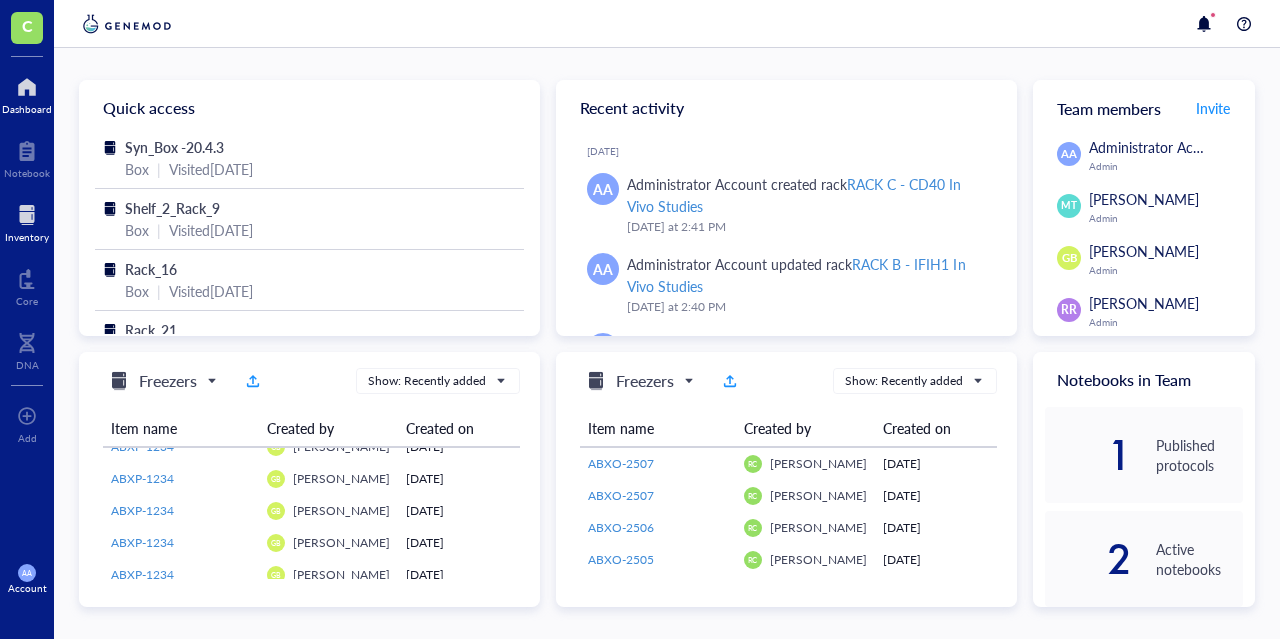 click on "Inventory" at bounding box center [27, 221] 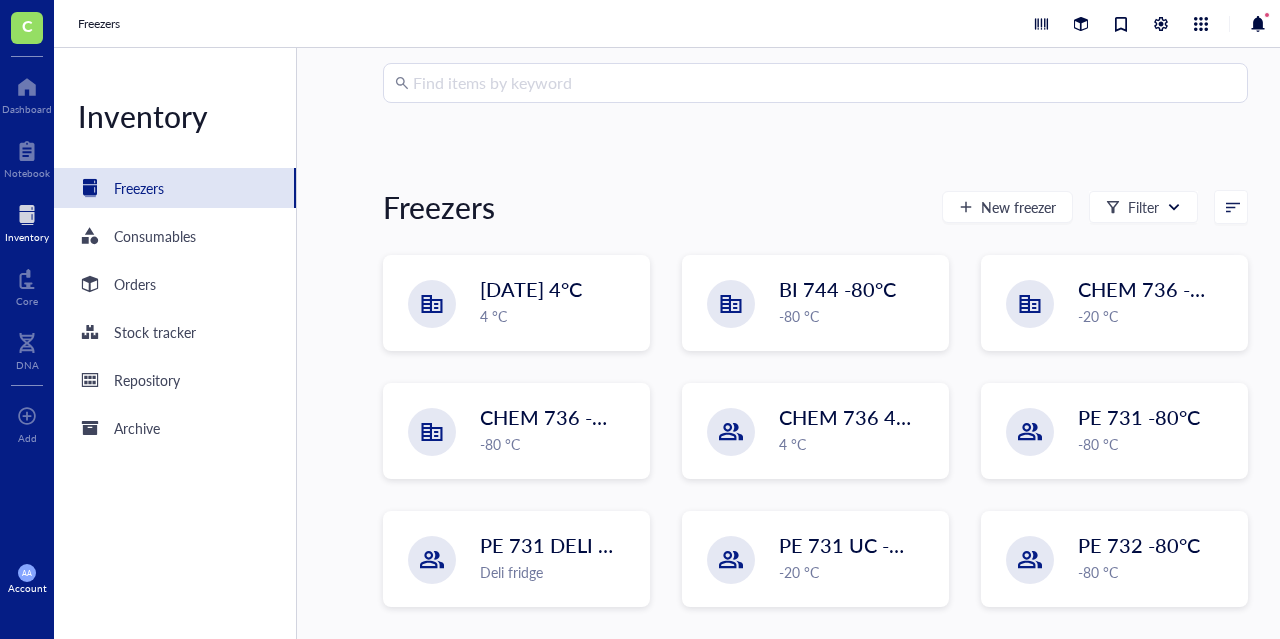 scroll, scrollTop: 0, scrollLeft: 0, axis: both 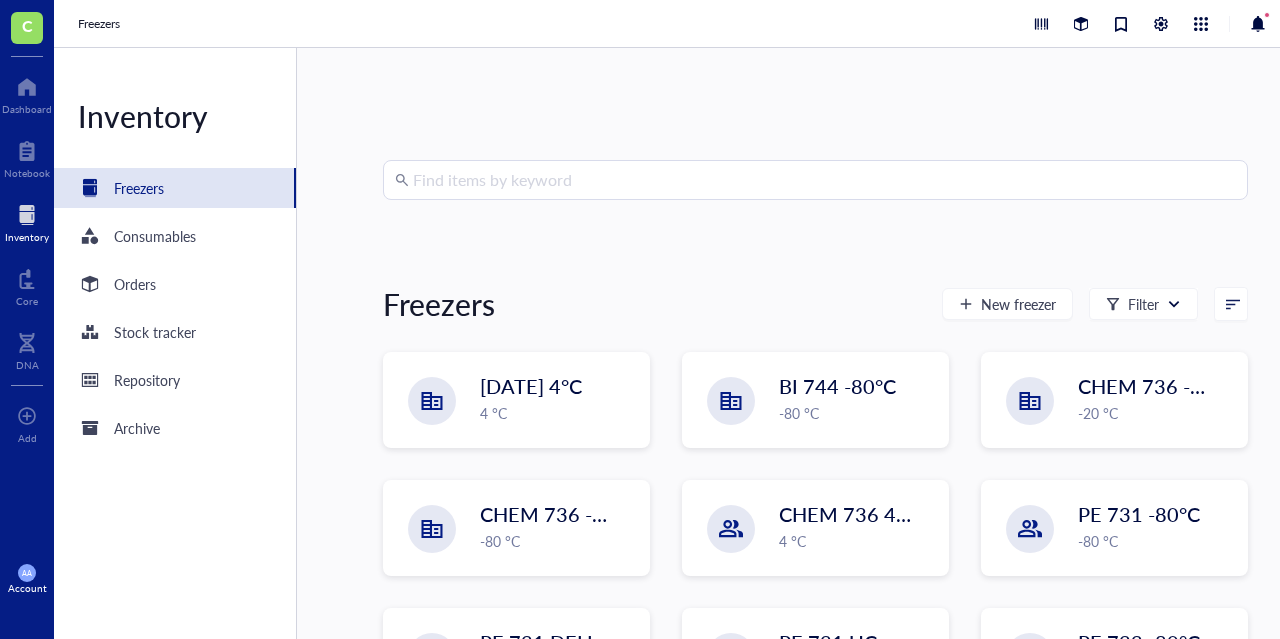 click at bounding box center (27, 215) 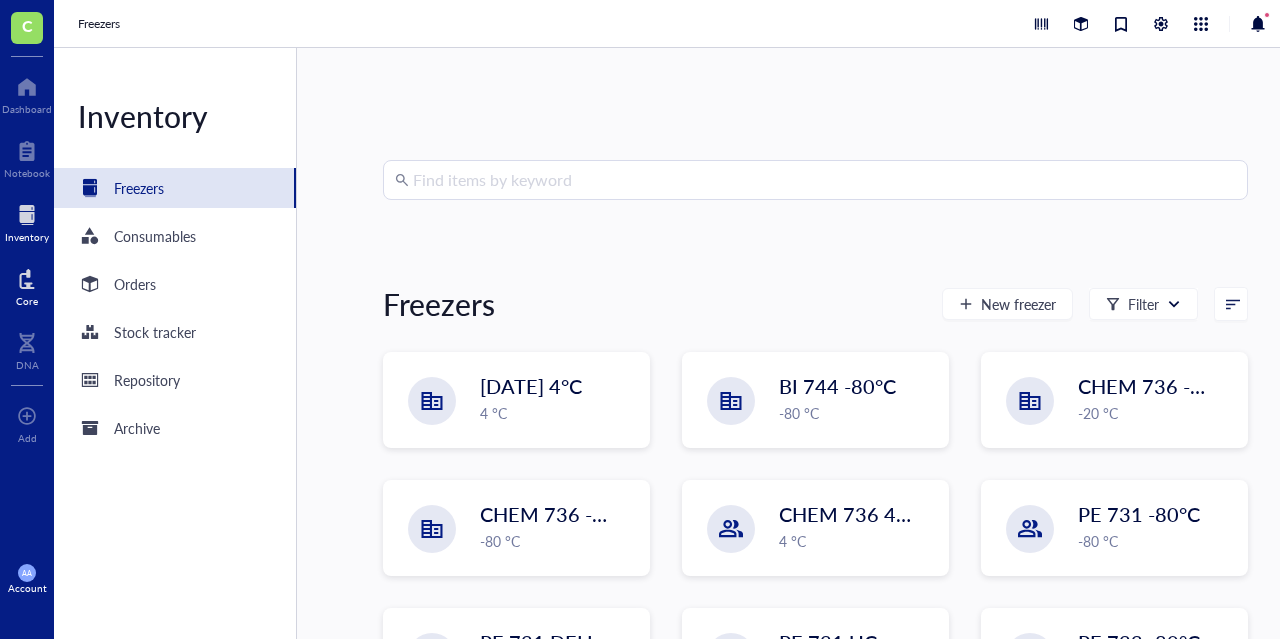 click on "Core" at bounding box center (27, 285) 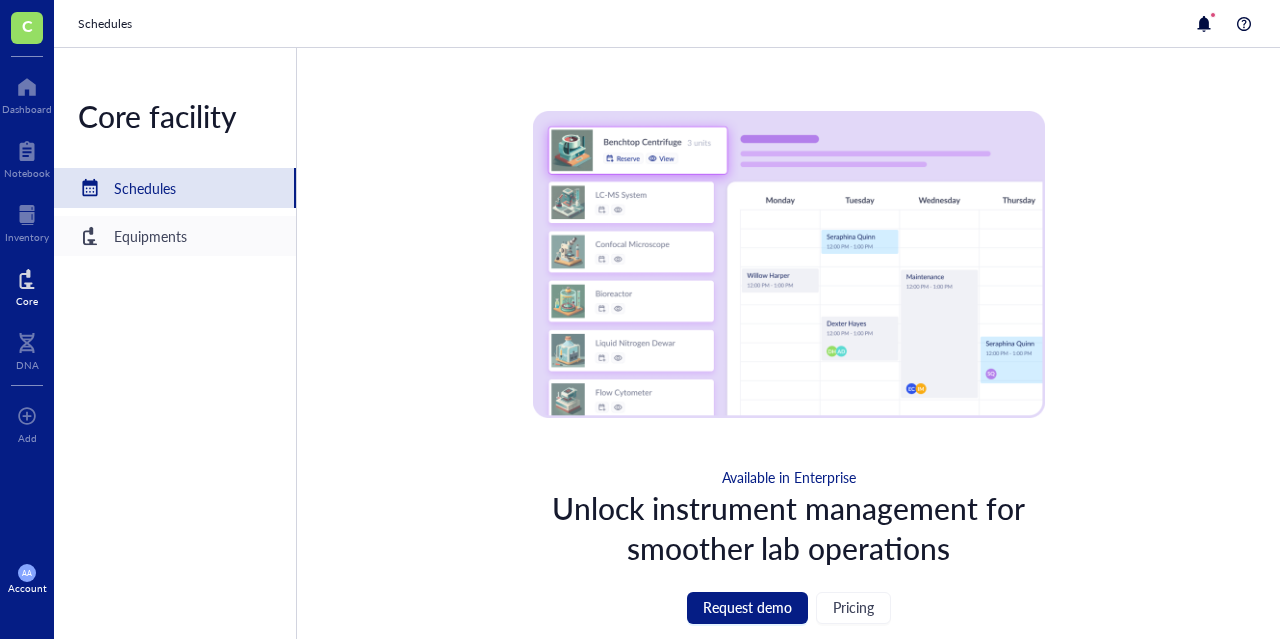 click on "Equipments" at bounding box center [175, 236] 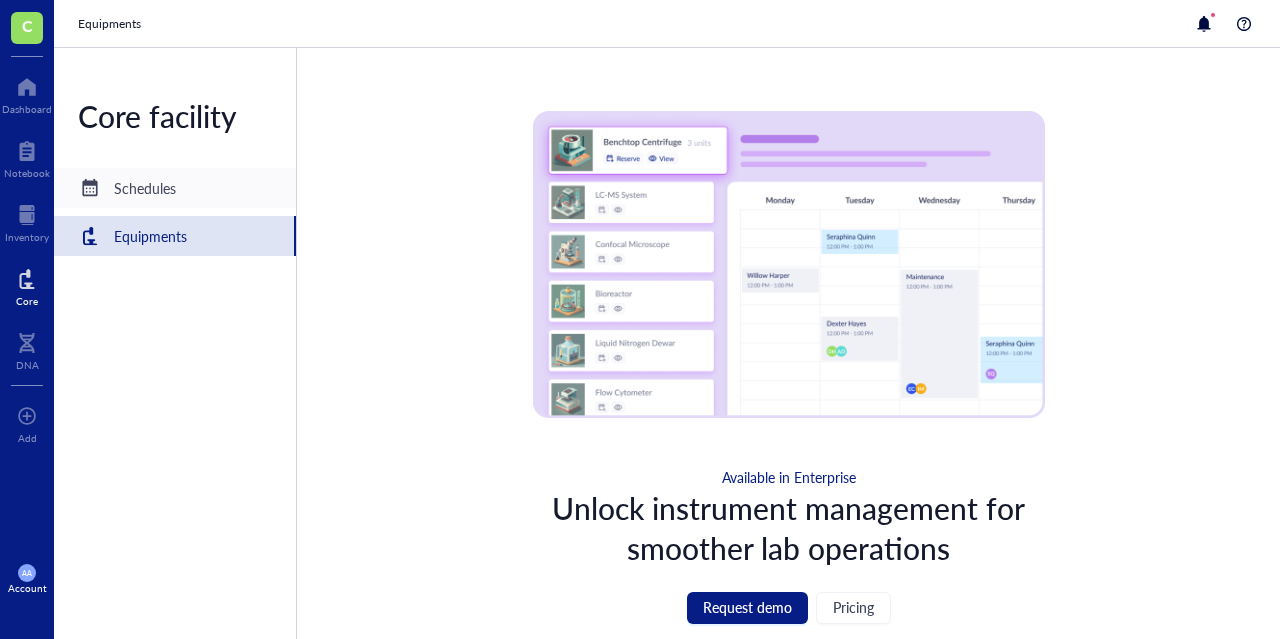 click on "Schedules" at bounding box center (175, 188) 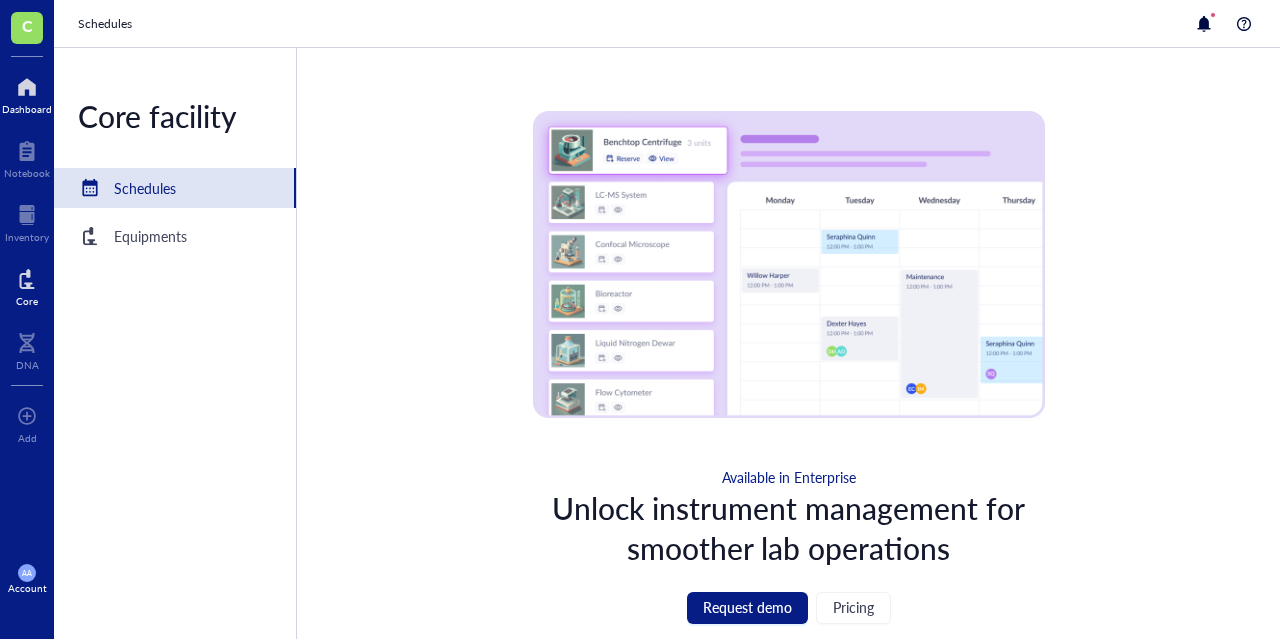 click on "Dashboard" at bounding box center (27, 93) 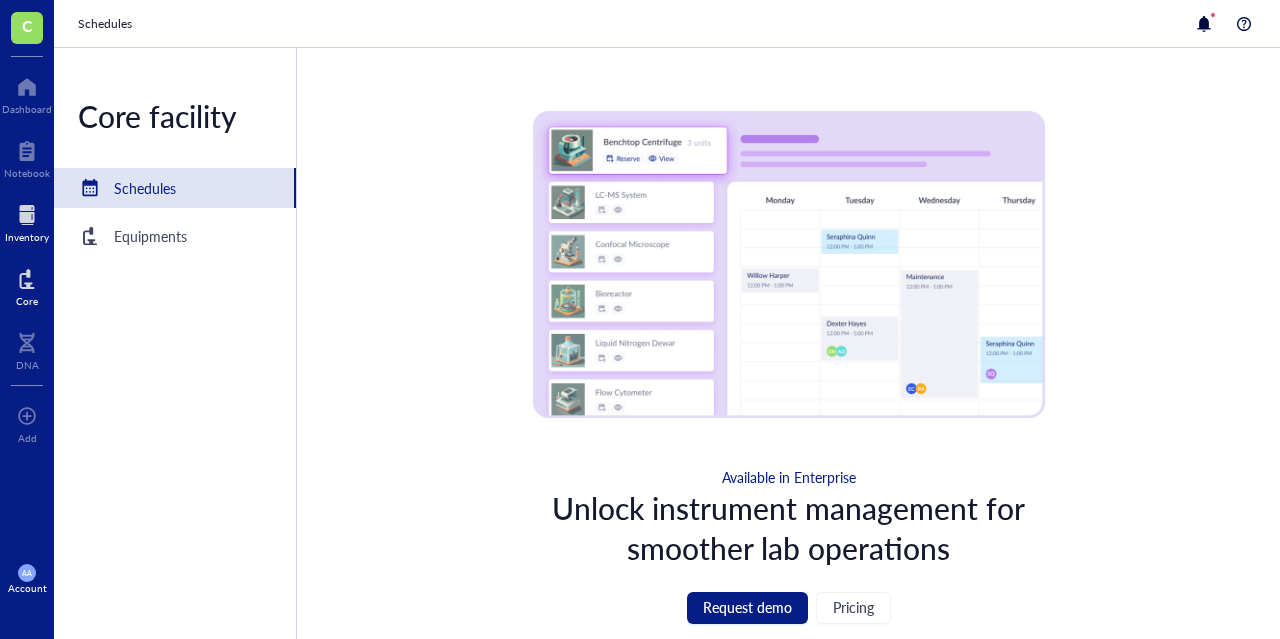 click at bounding box center [27, 215] 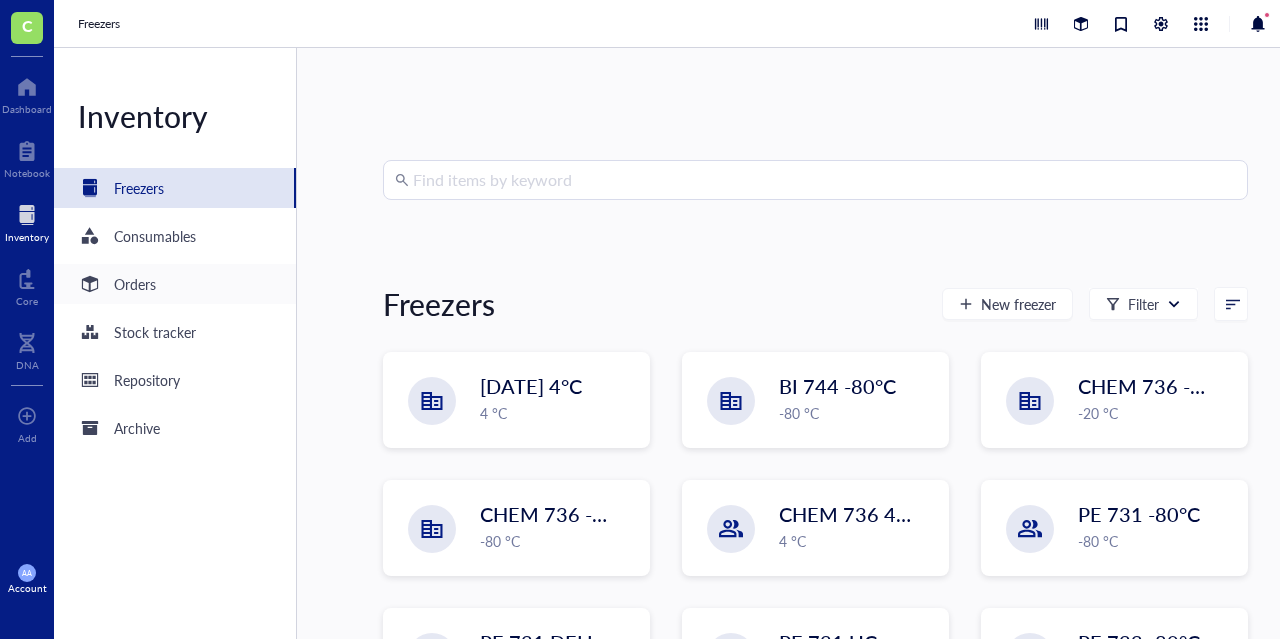 click on "Orders" at bounding box center (175, 284) 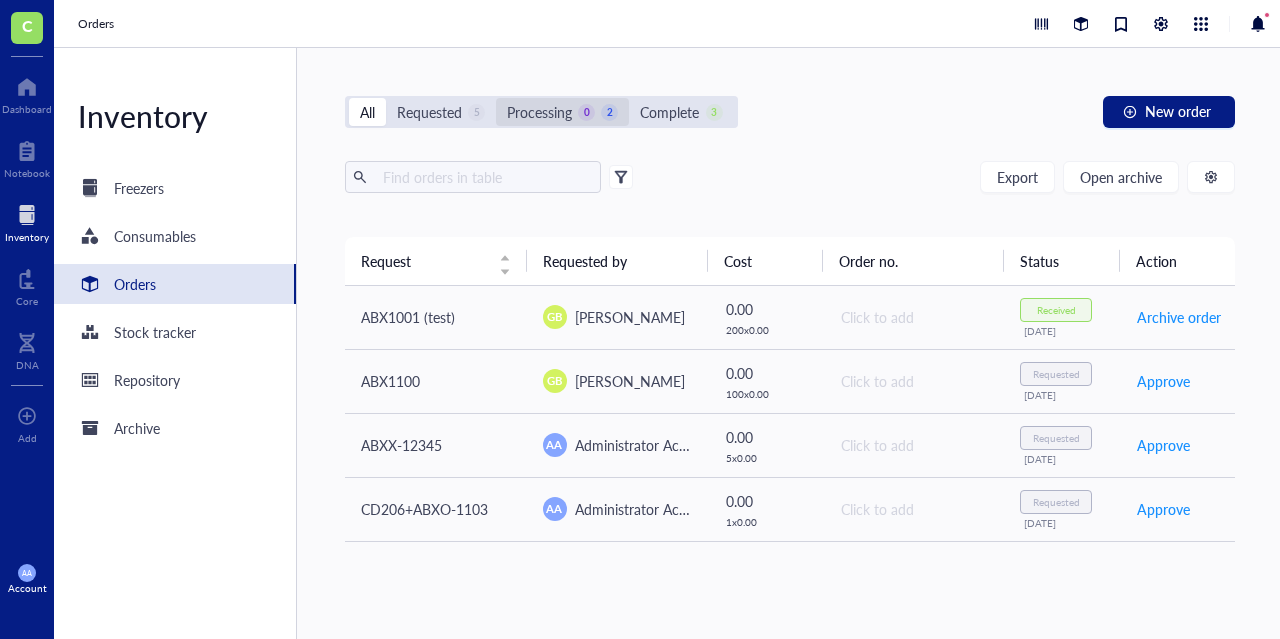 click on "Processing 0 2" at bounding box center (562, 112) 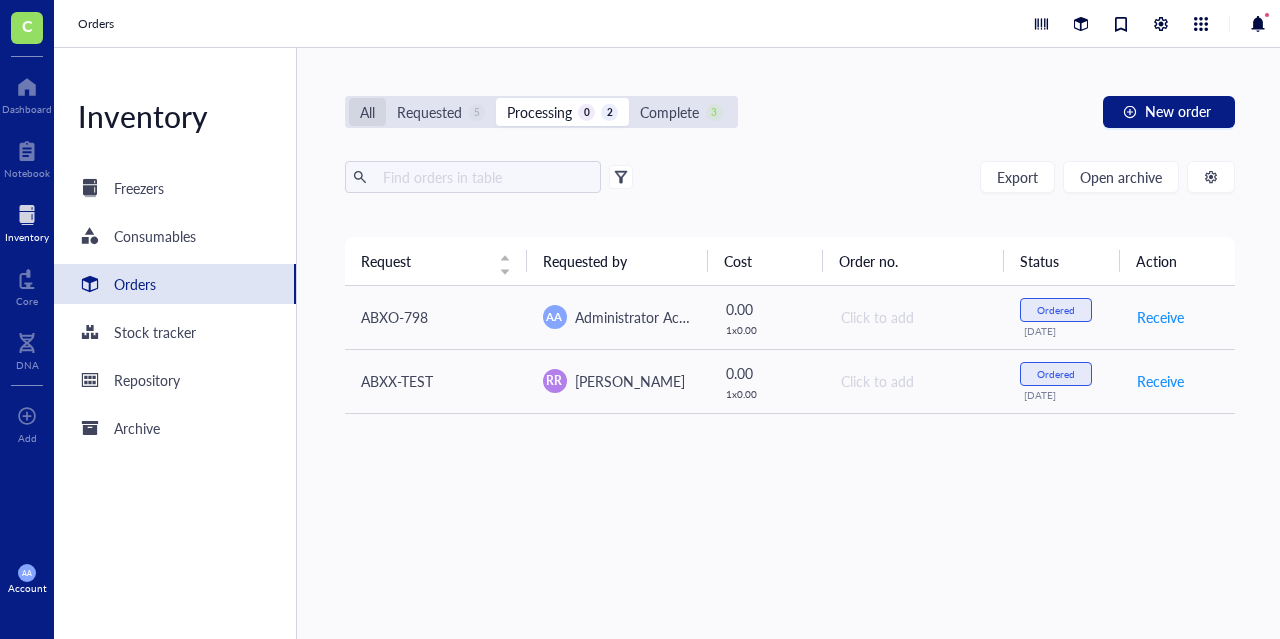 click on "All" at bounding box center (367, 112) 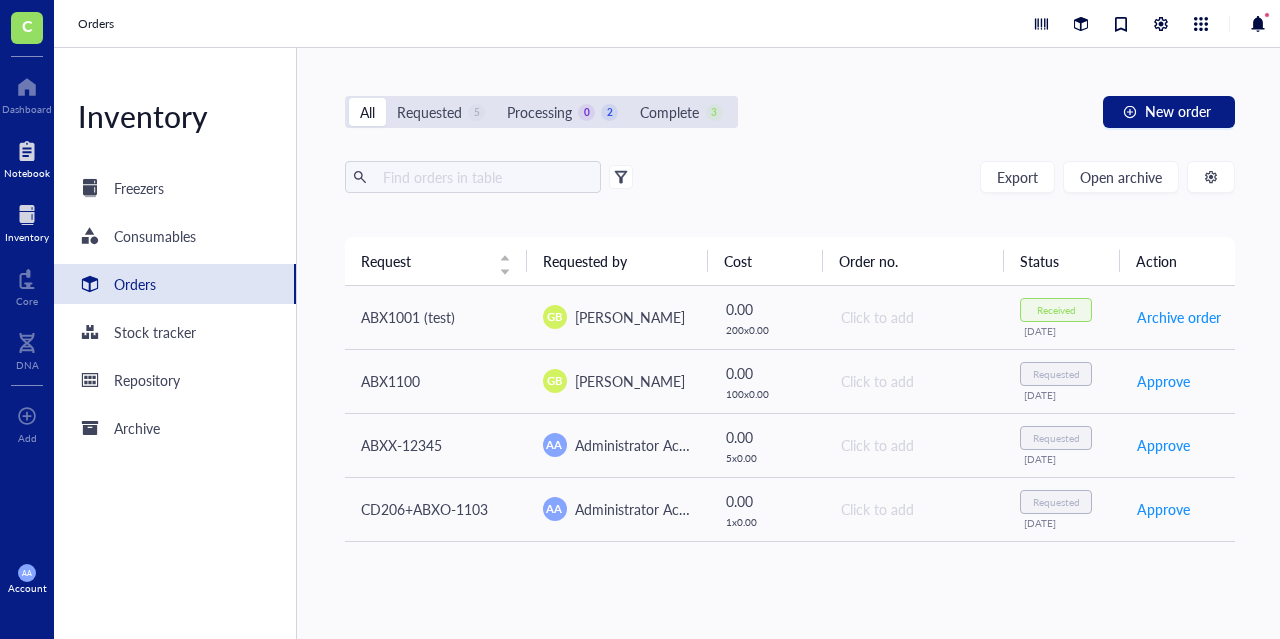 click at bounding box center [27, 151] 